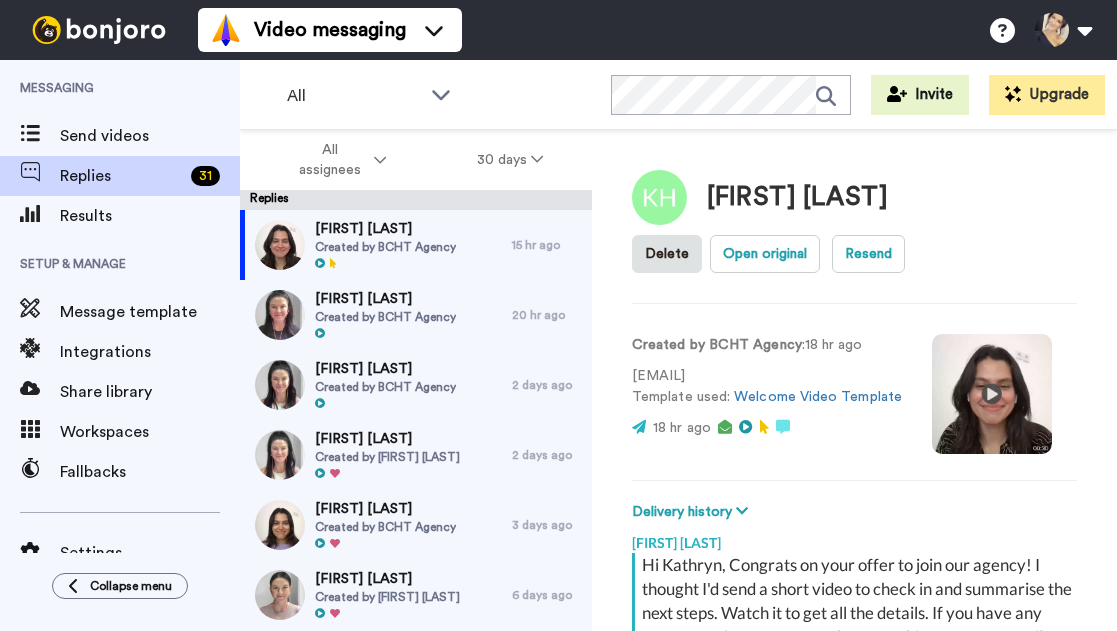scroll, scrollTop: 0, scrollLeft: 0, axis: both 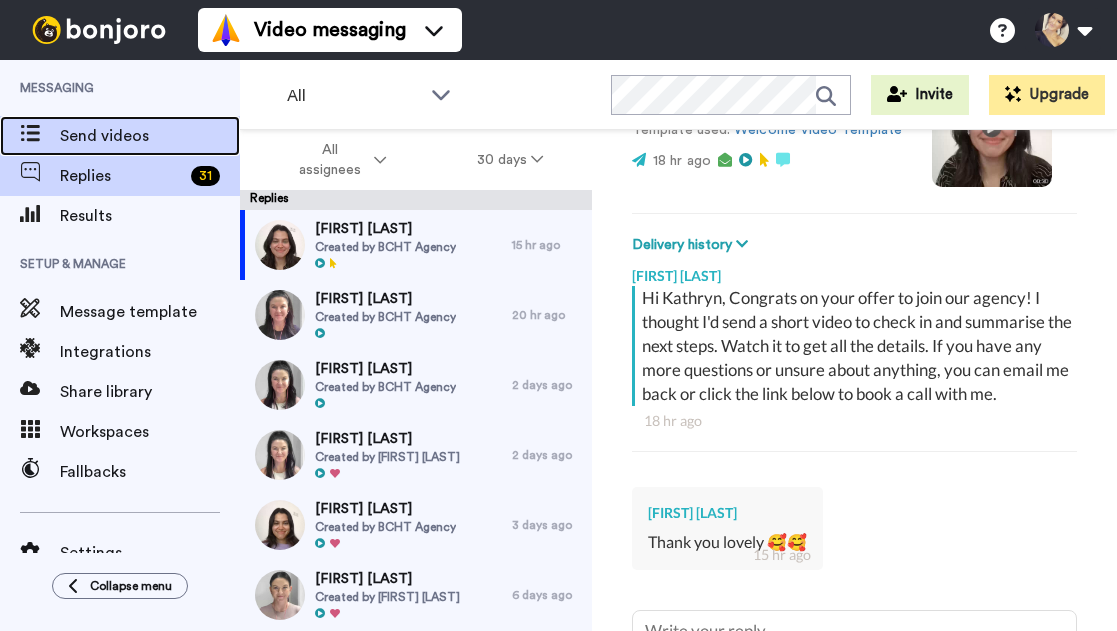 click on "Send videos" at bounding box center (150, 136) 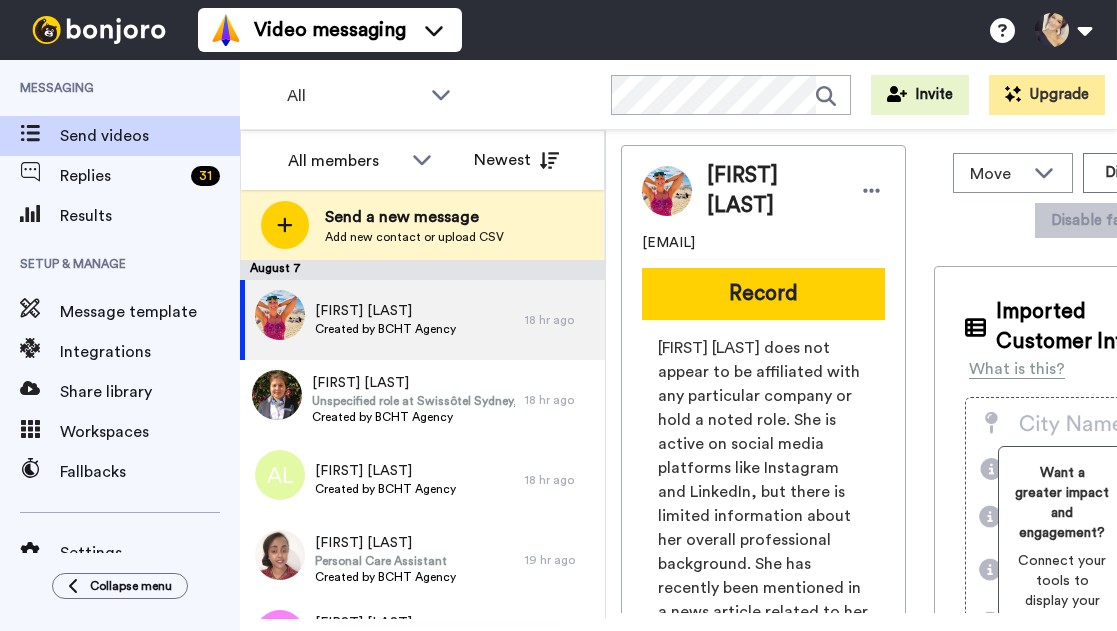 scroll, scrollTop: 0, scrollLeft: 0, axis: both 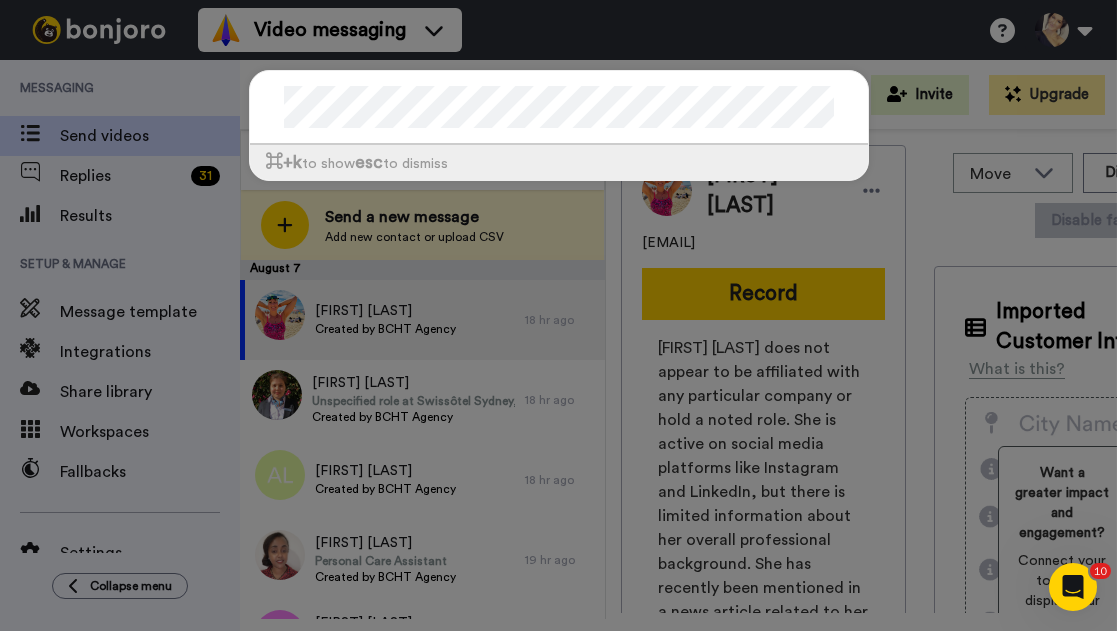 click on "⌘ +k  to show   esc  to dismiss" at bounding box center [558, 315] 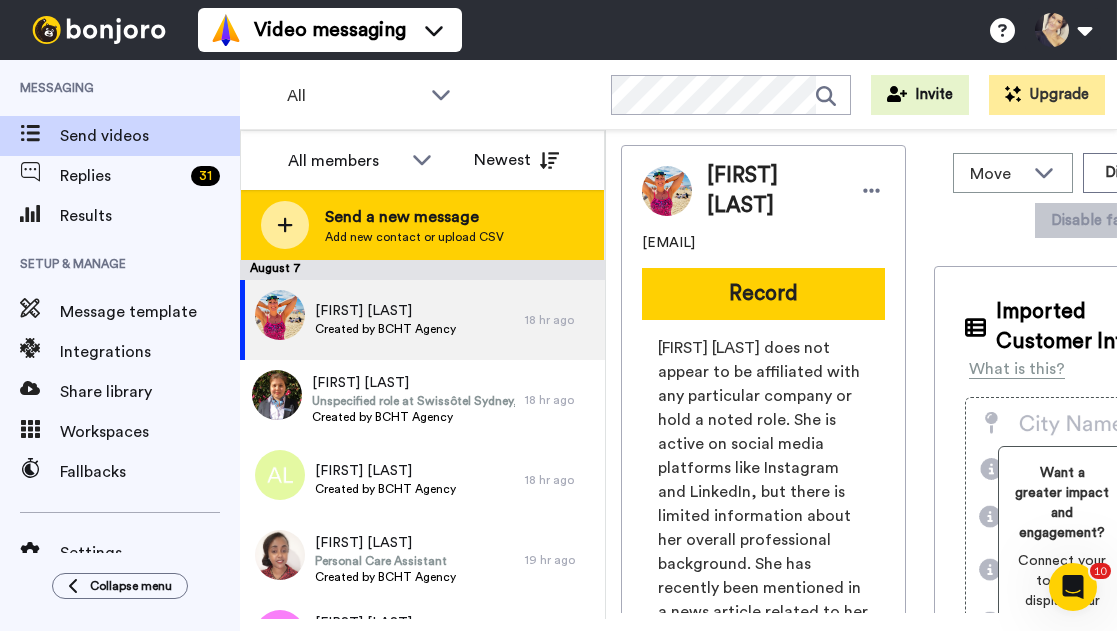 click on "Send a new message" at bounding box center (414, 217) 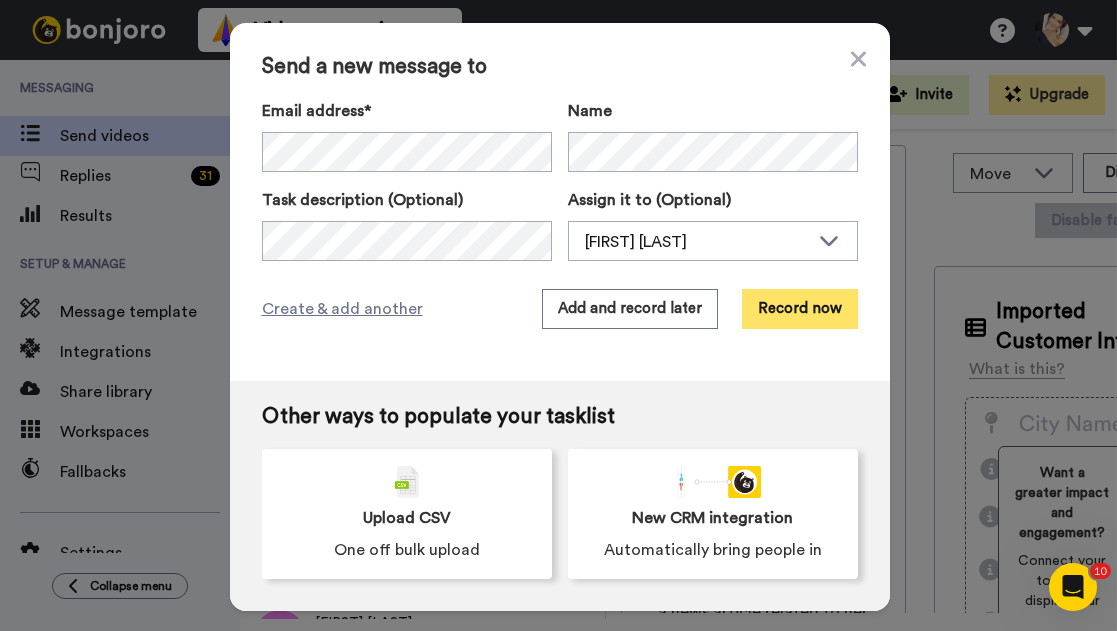 click on "Record now" at bounding box center (800, 309) 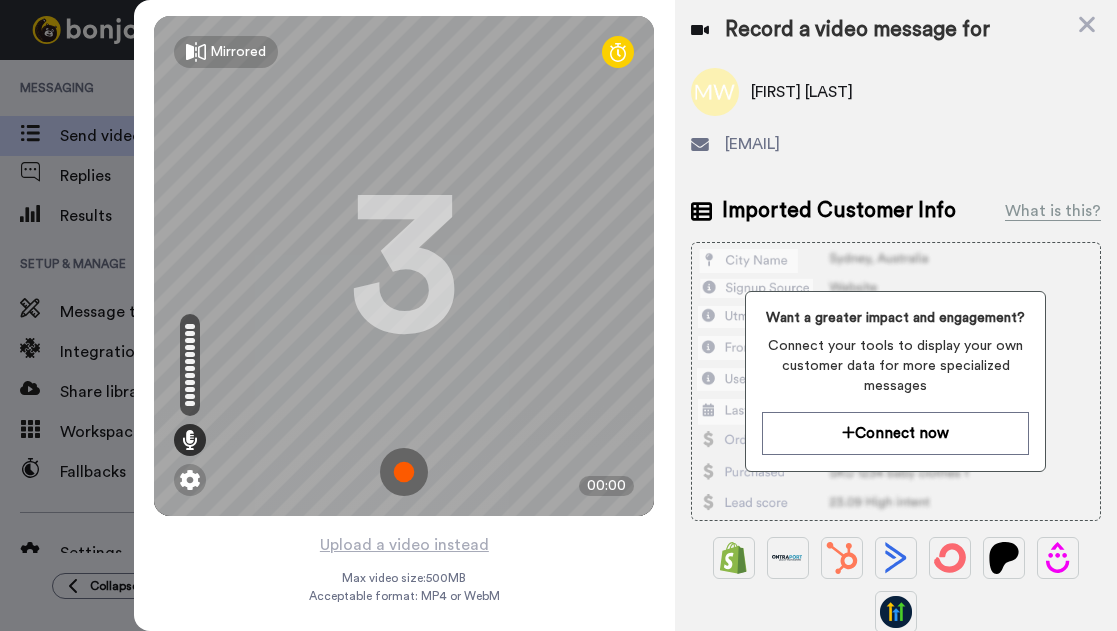 click at bounding box center [404, 472] 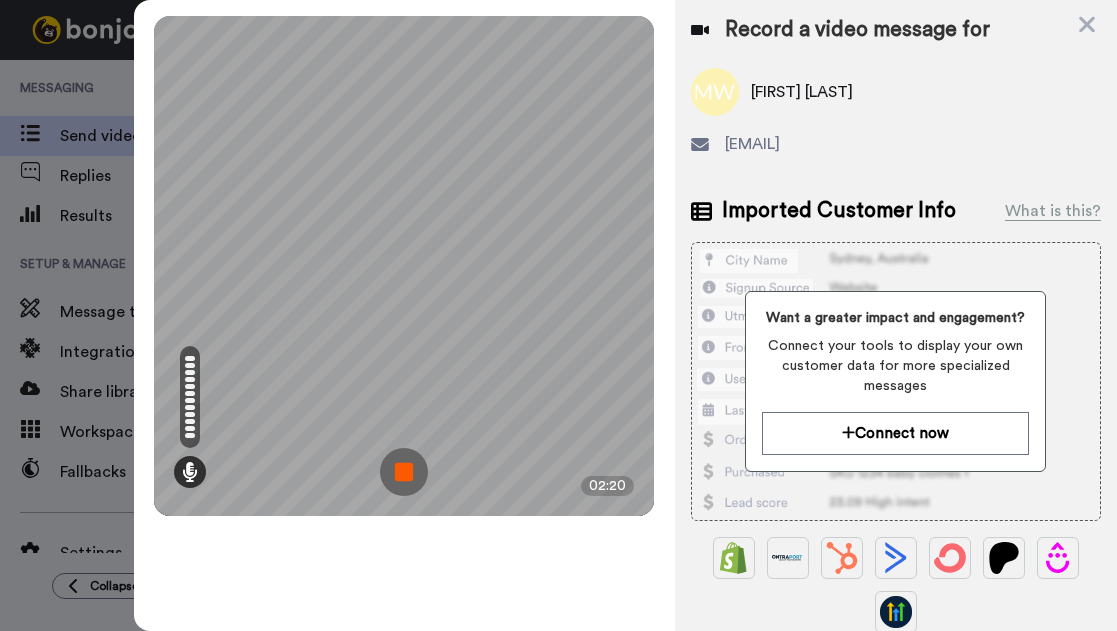 click at bounding box center (404, 472) 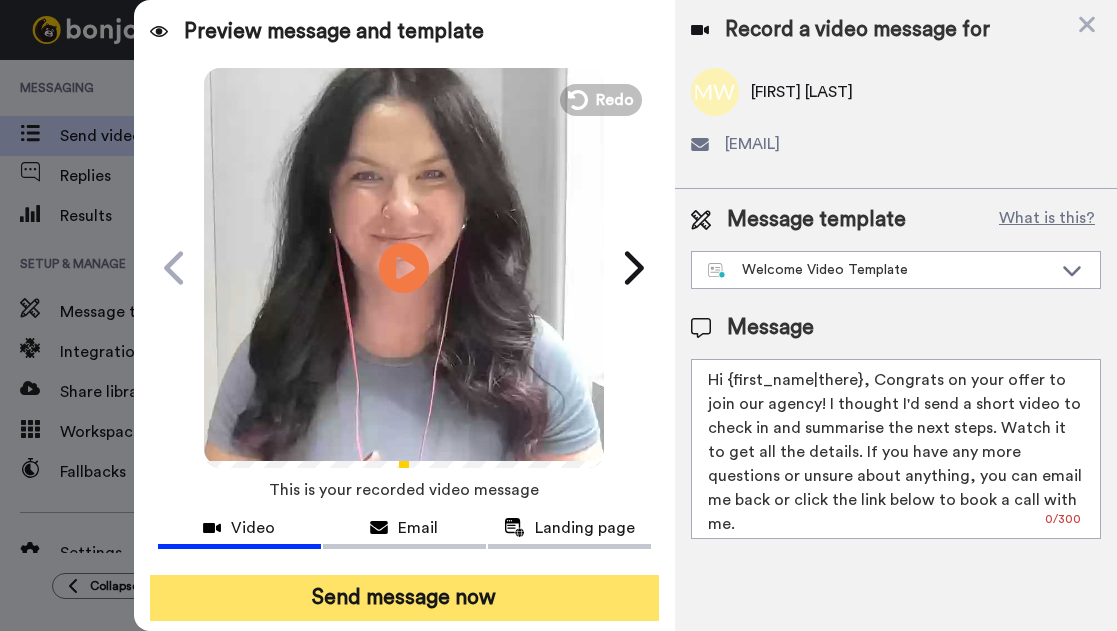 click on "Send message now" at bounding box center (404, 598) 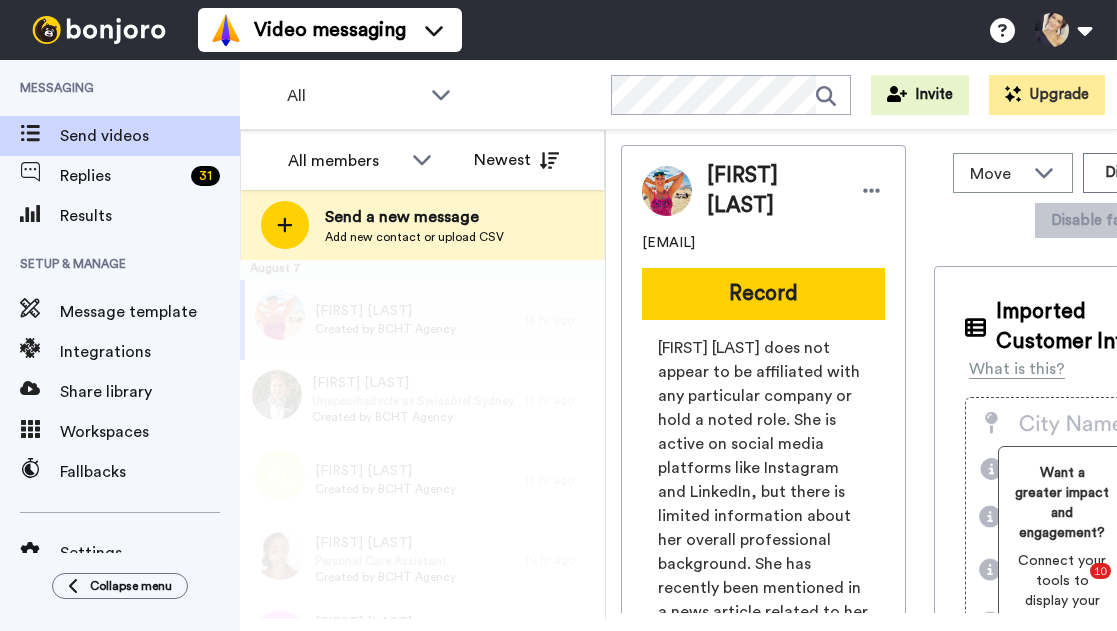 scroll, scrollTop: 0, scrollLeft: 0, axis: both 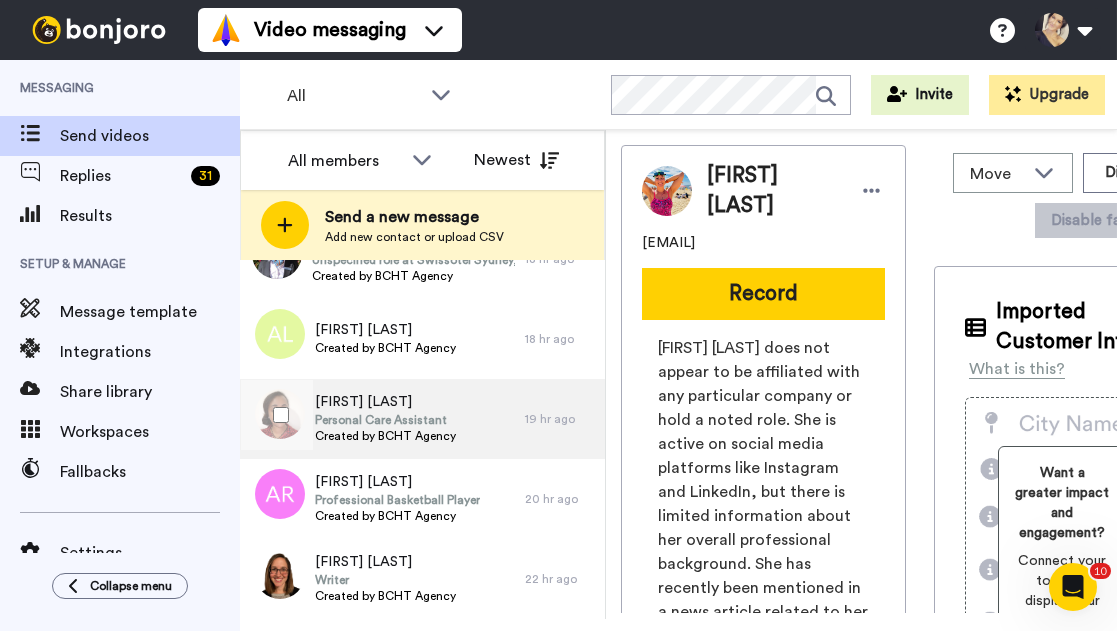 click on "Personal Care Assistant" at bounding box center (385, 420) 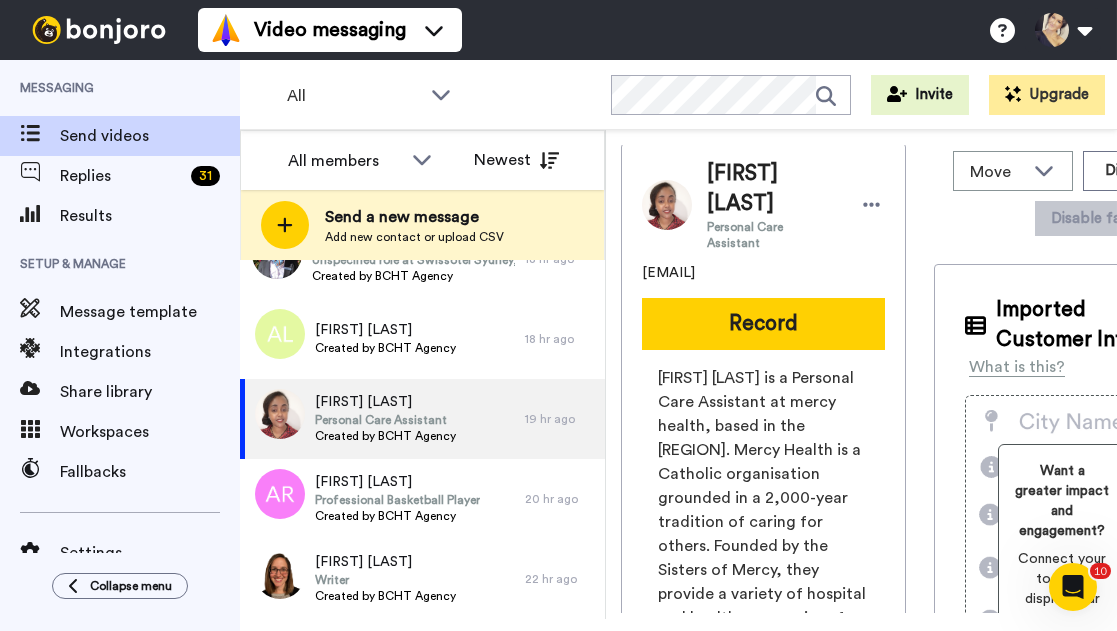 scroll, scrollTop: 0, scrollLeft: 0, axis: both 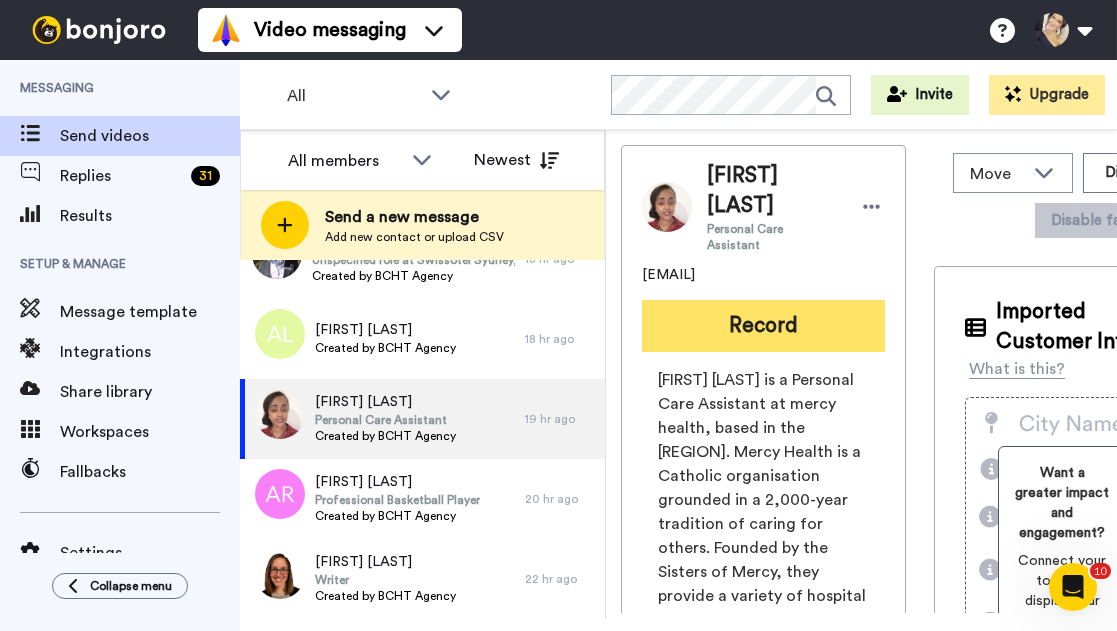 click on "Record" at bounding box center [763, 326] 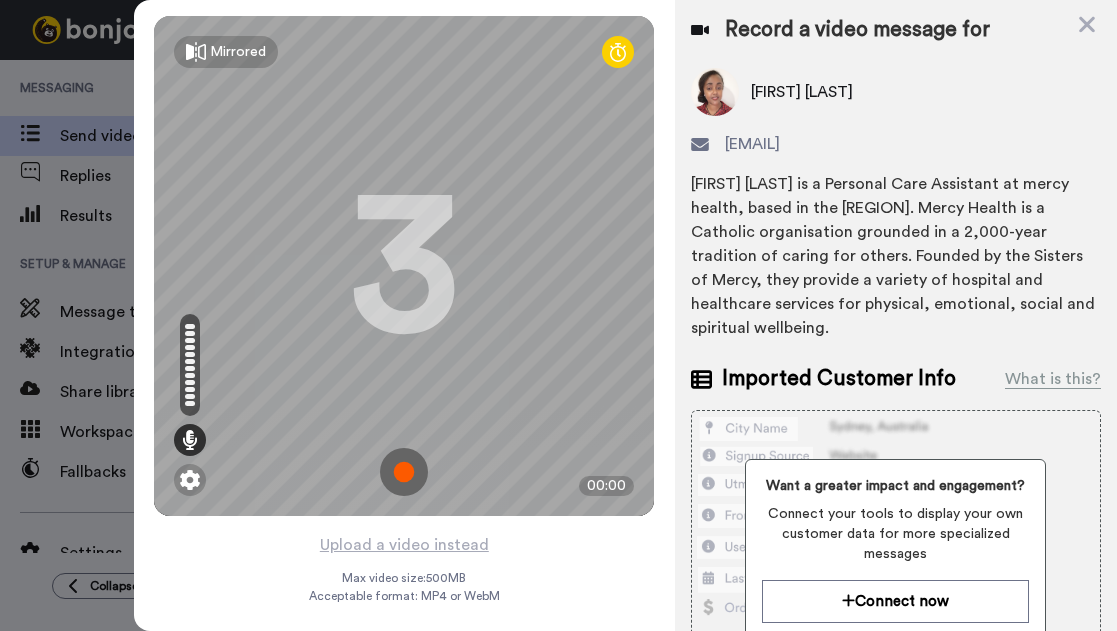 click at bounding box center [404, 472] 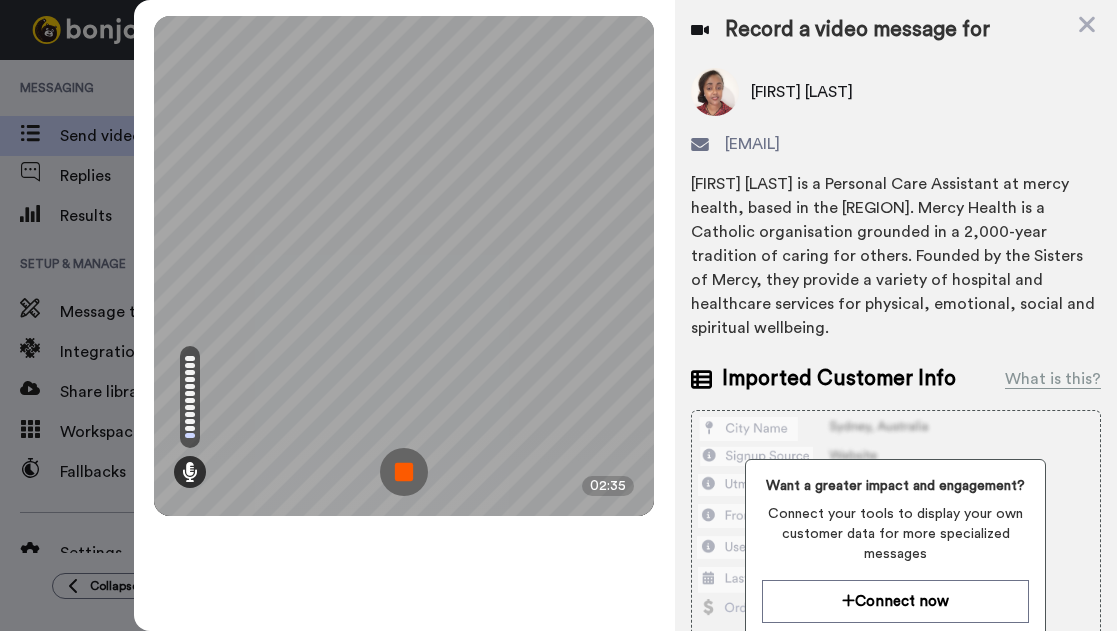 click at bounding box center (404, 472) 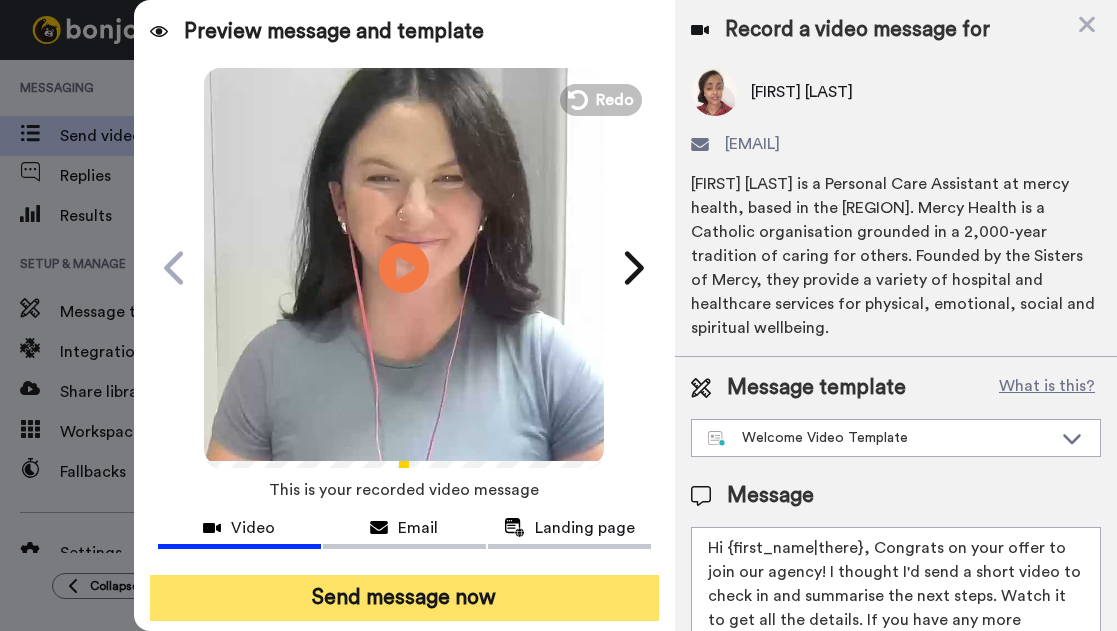 click on "Send message now" at bounding box center (404, 598) 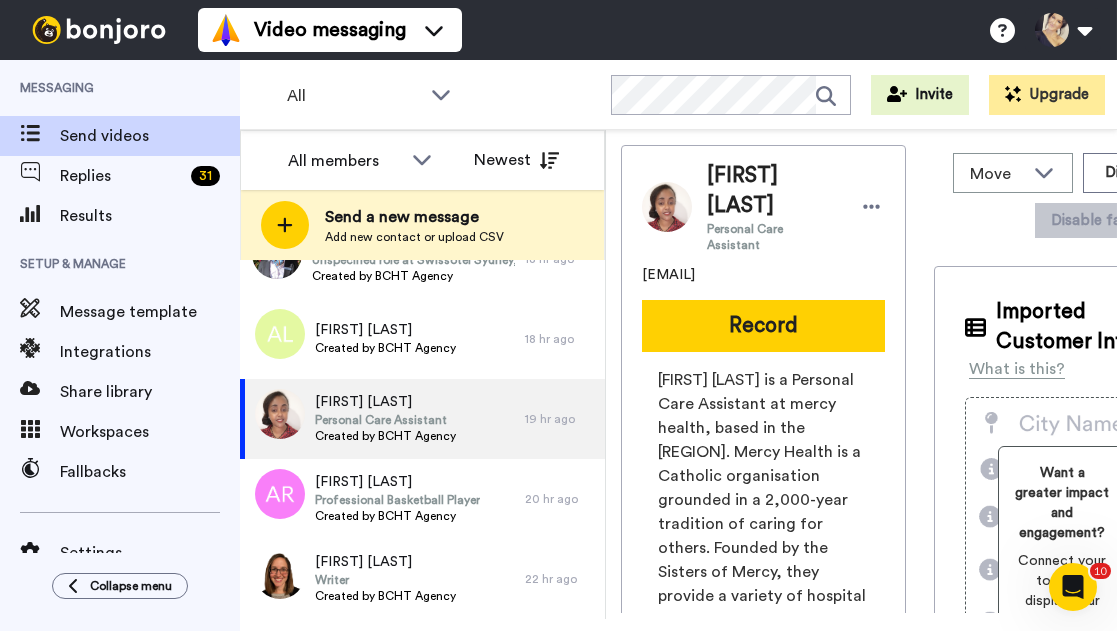 scroll, scrollTop: 0, scrollLeft: 0, axis: both 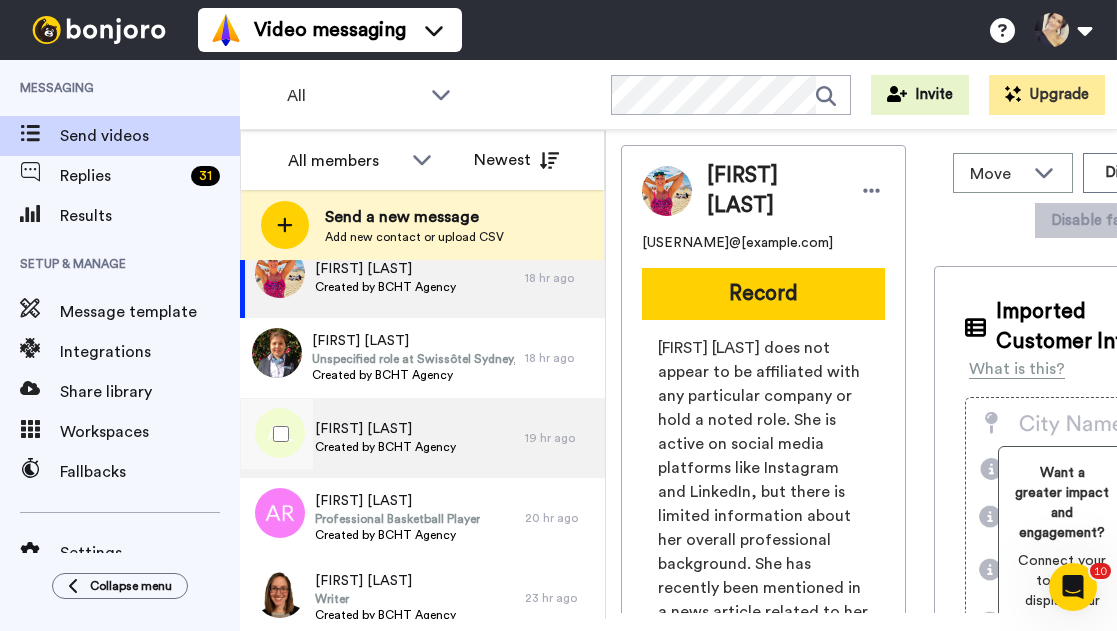 click on "Ash Lark" at bounding box center [385, 429] 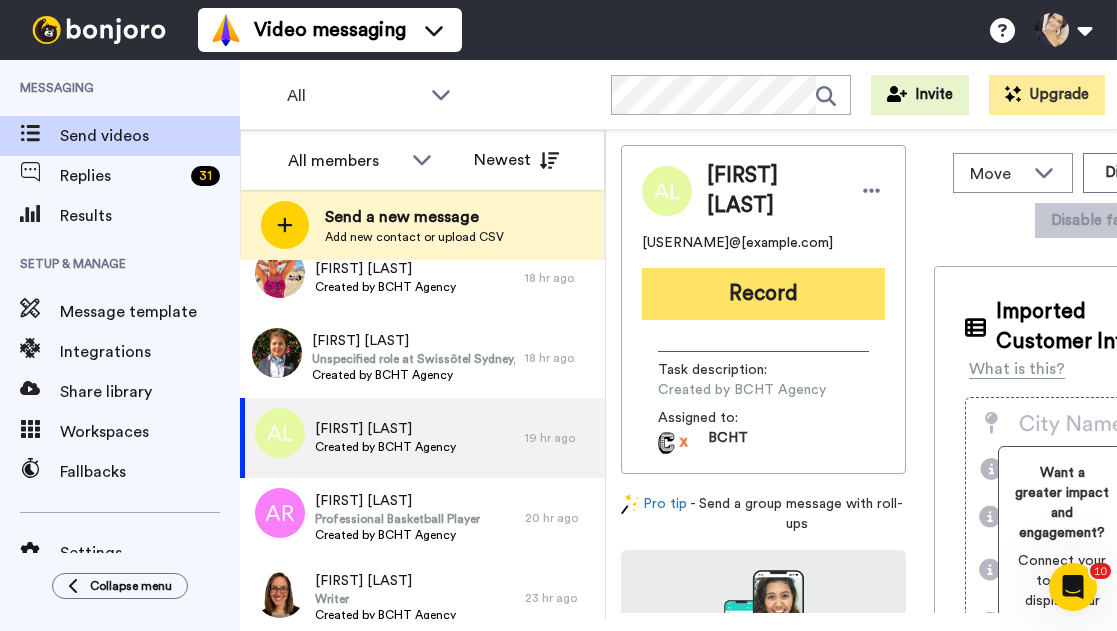 click on "Record" at bounding box center [763, 294] 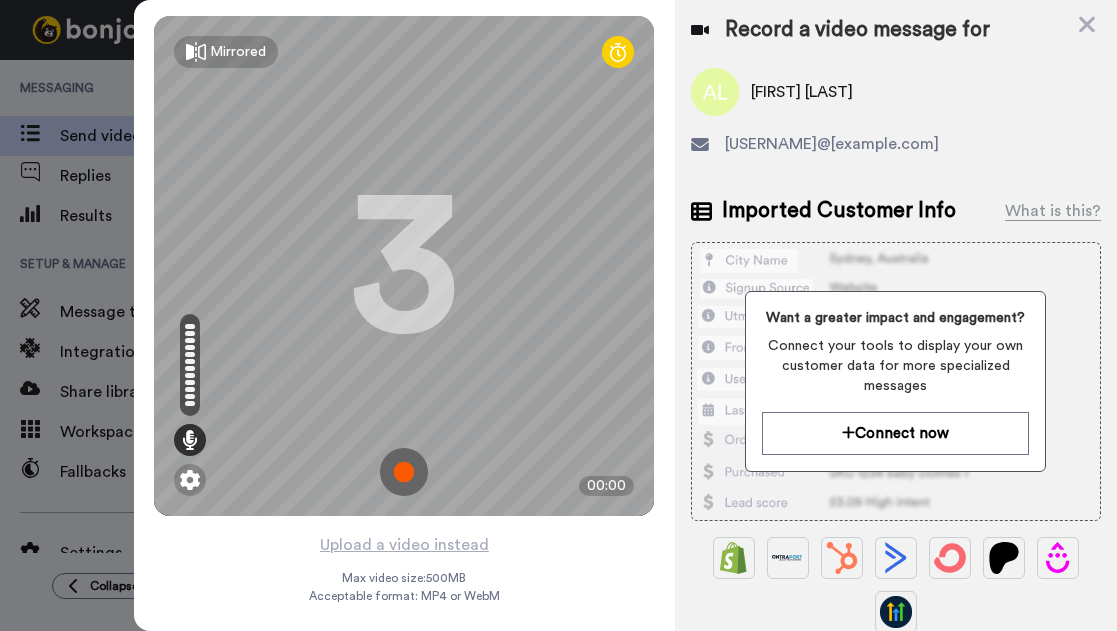 click at bounding box center (404, 472) 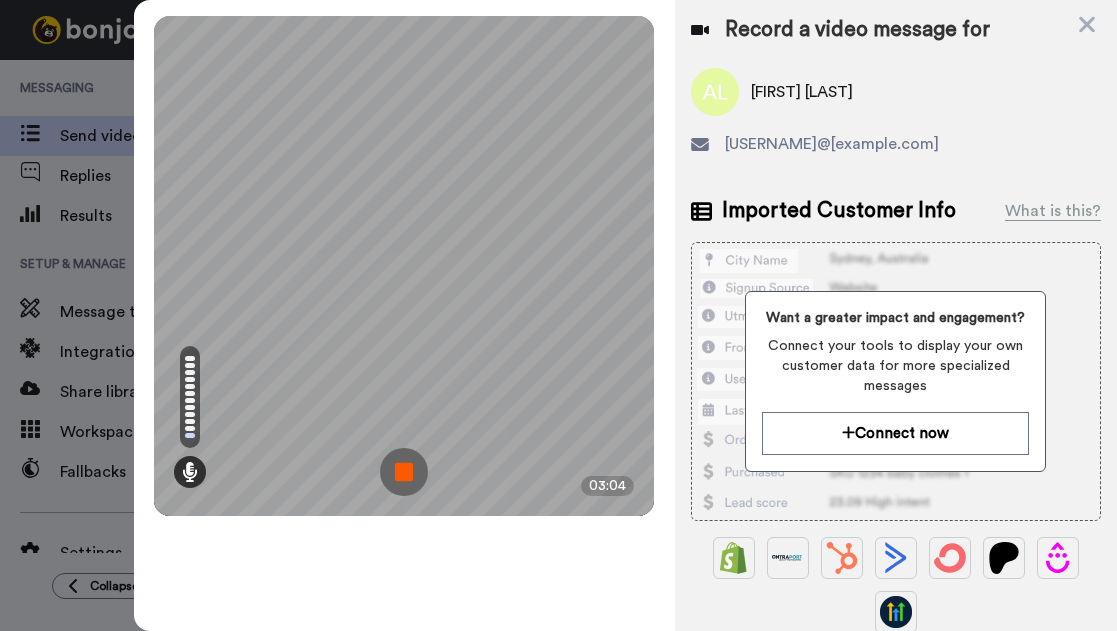 click at bounding box center (404, 472) 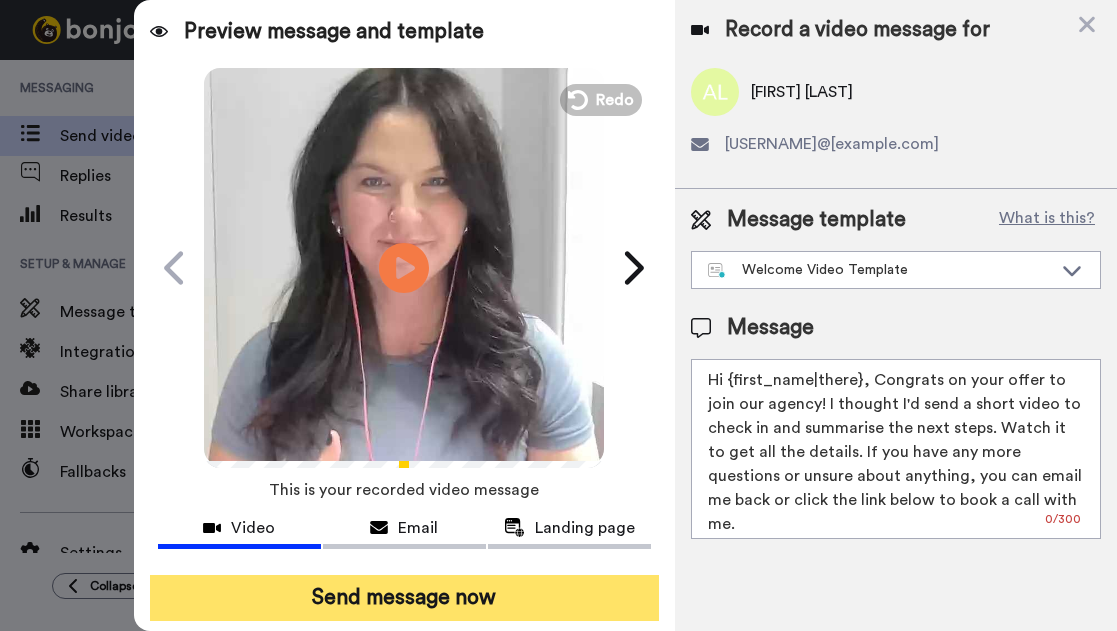 click on "Send message now" at bounding box center (404, 598) 